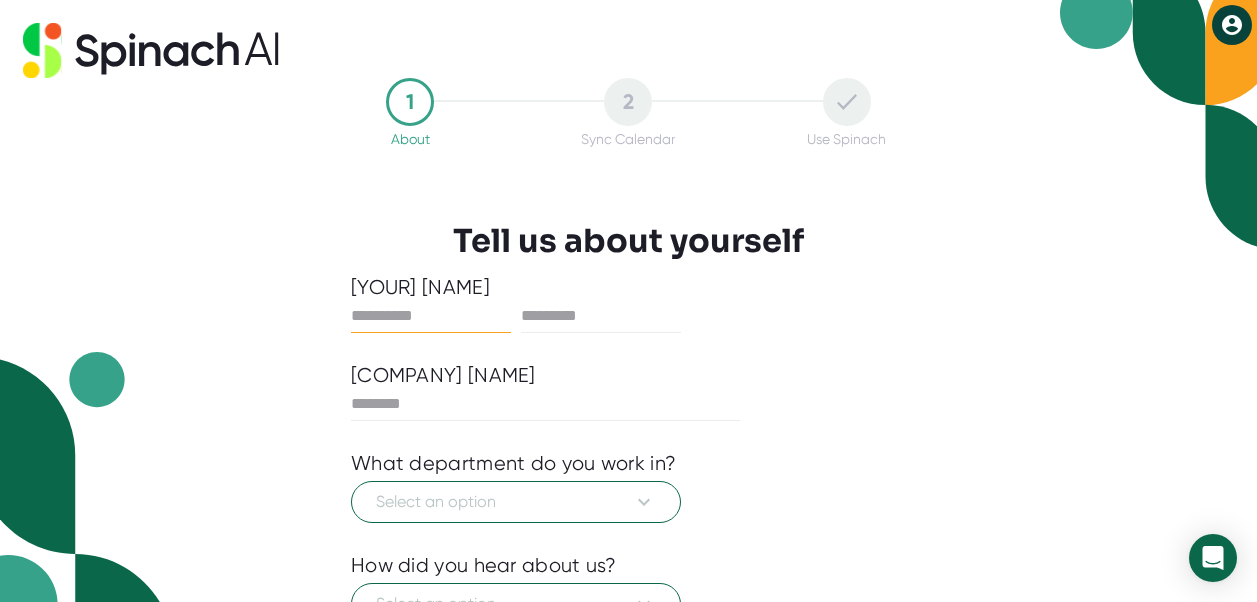 scroll, scrollTop: 0, scrollLeft: 0, axis: both 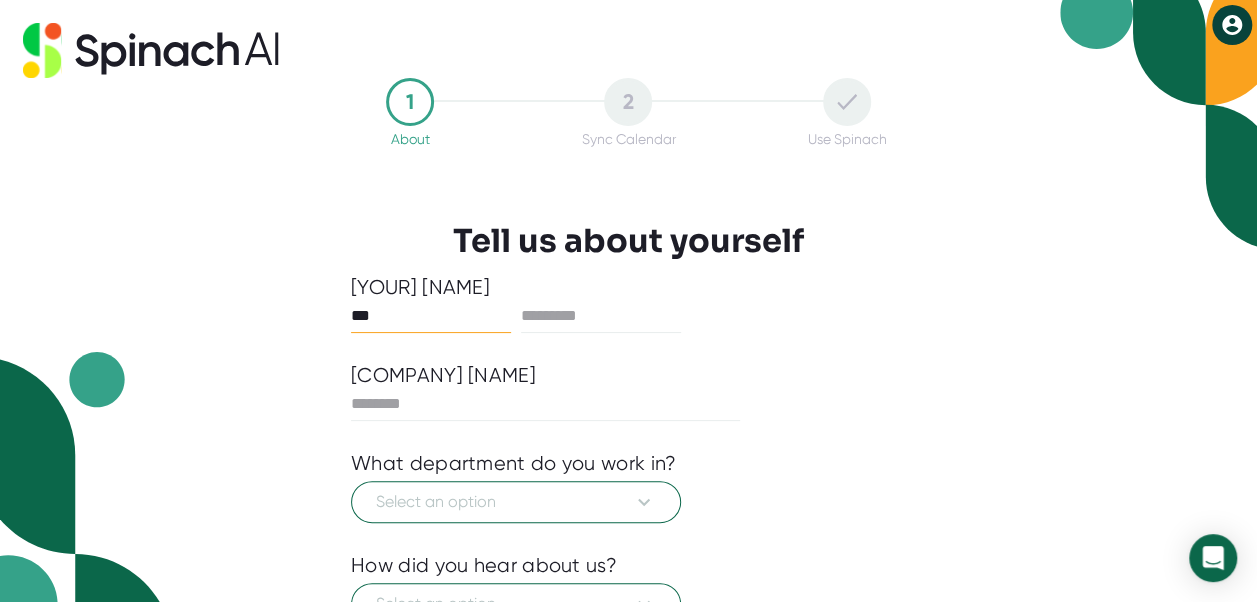 type on "***" 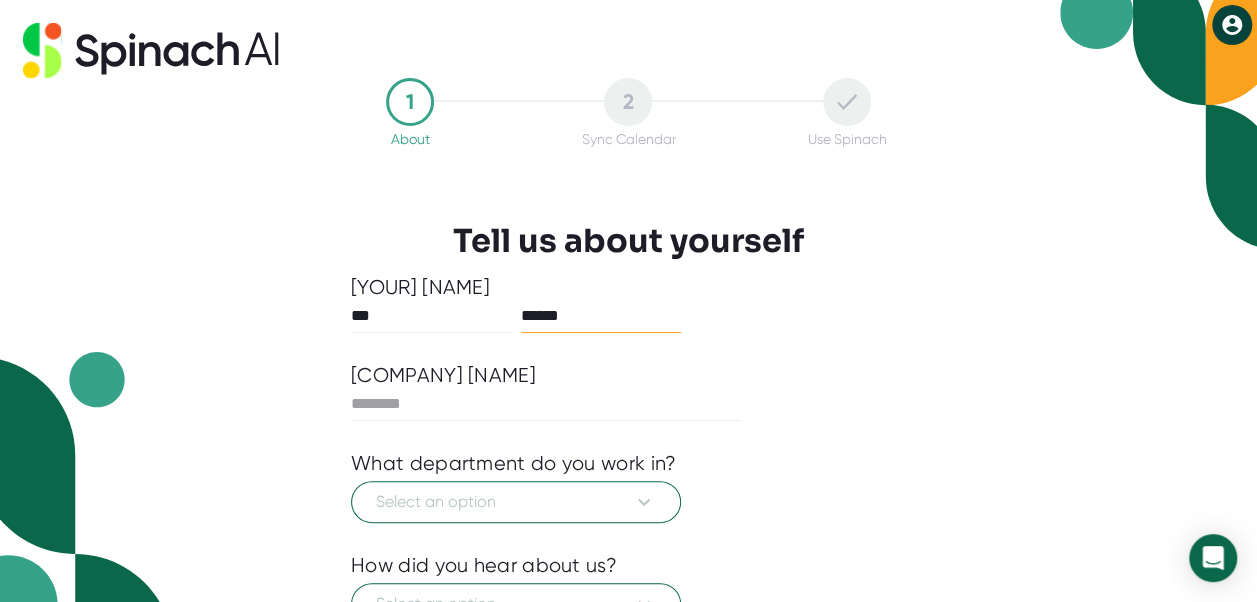 type on "******" 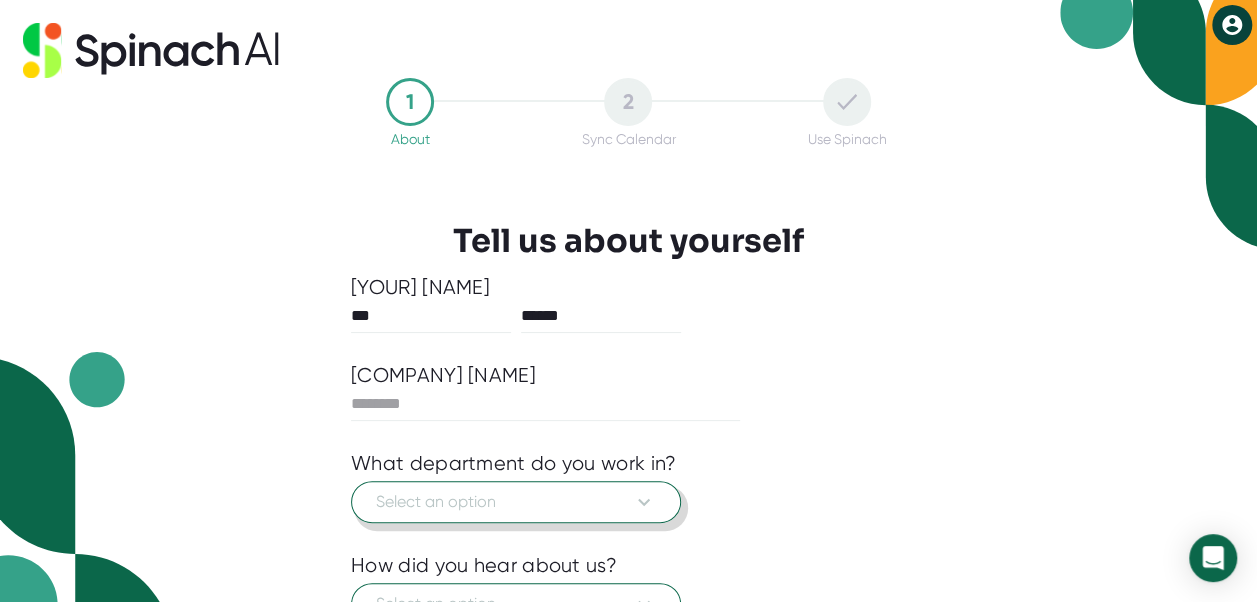 type 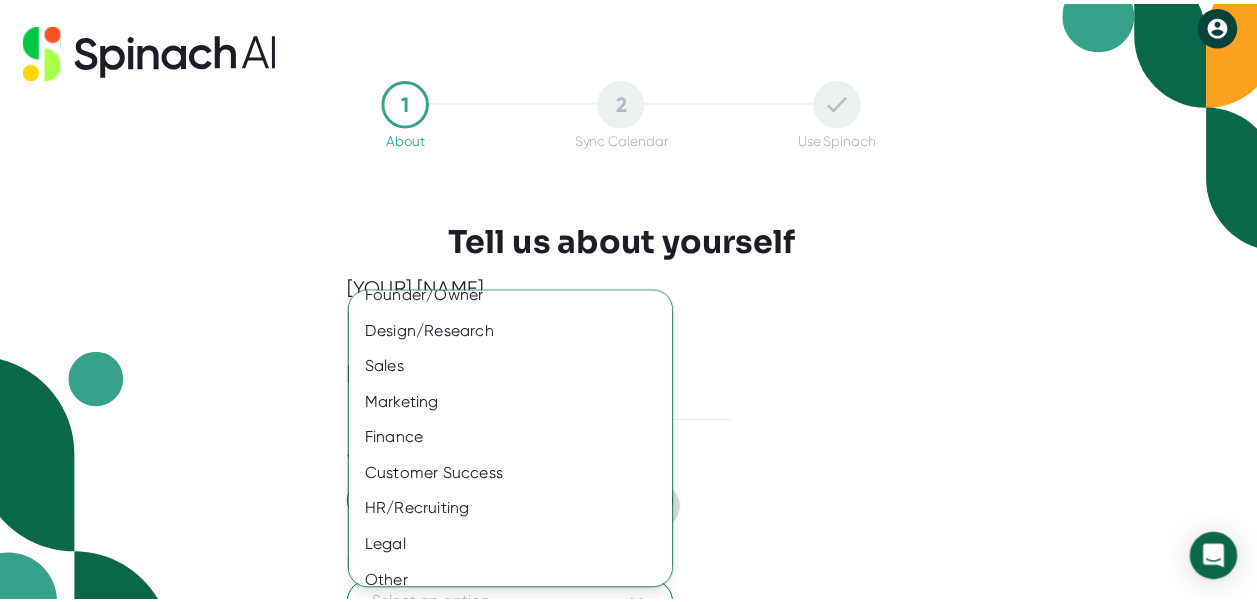 scroll, scrollTop: 176, scrollLeft: 0, axis: vertical 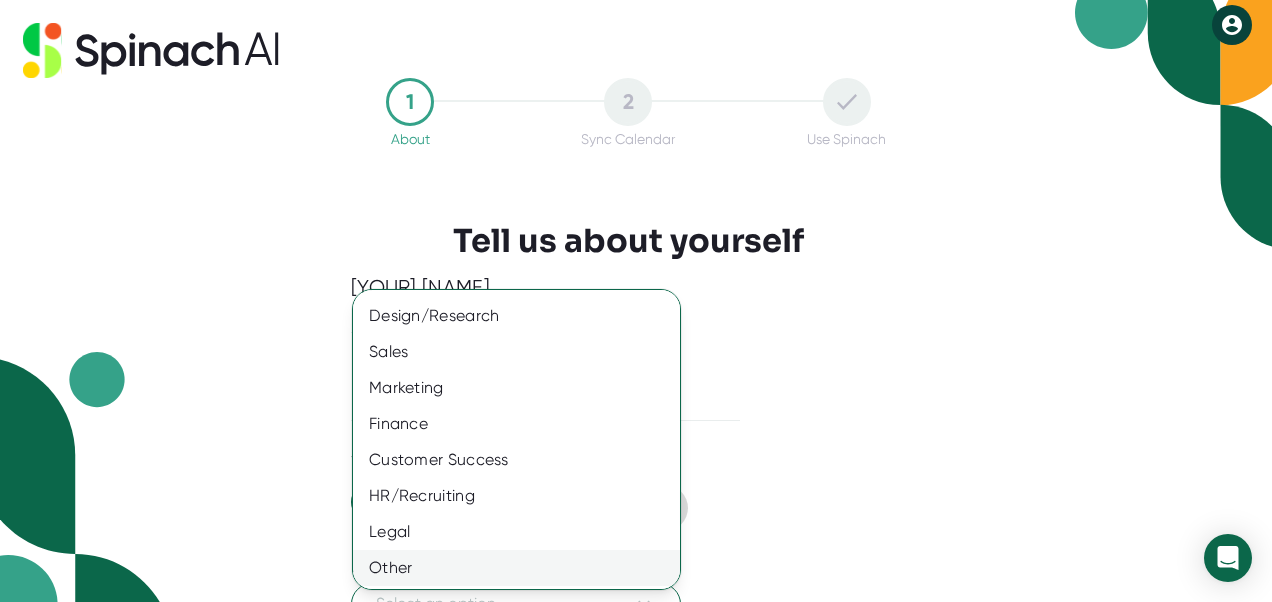 click on "Other" at bounding box center [524, 136] 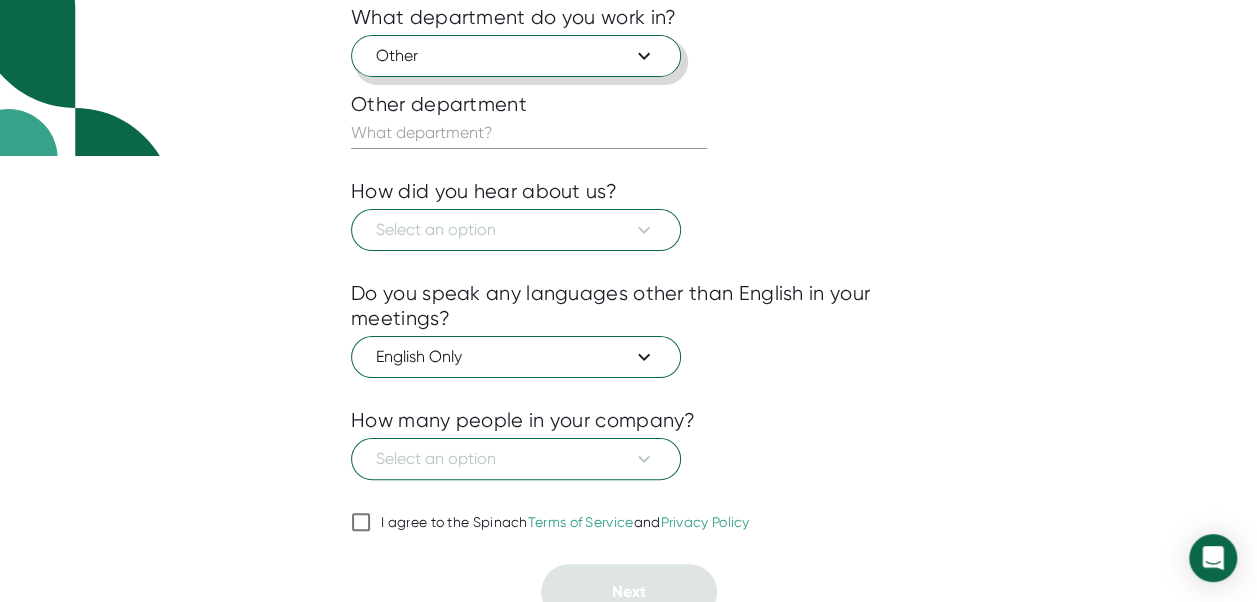 scroll, scrollTop: 452, scrollLeft: 0, axis: vertical 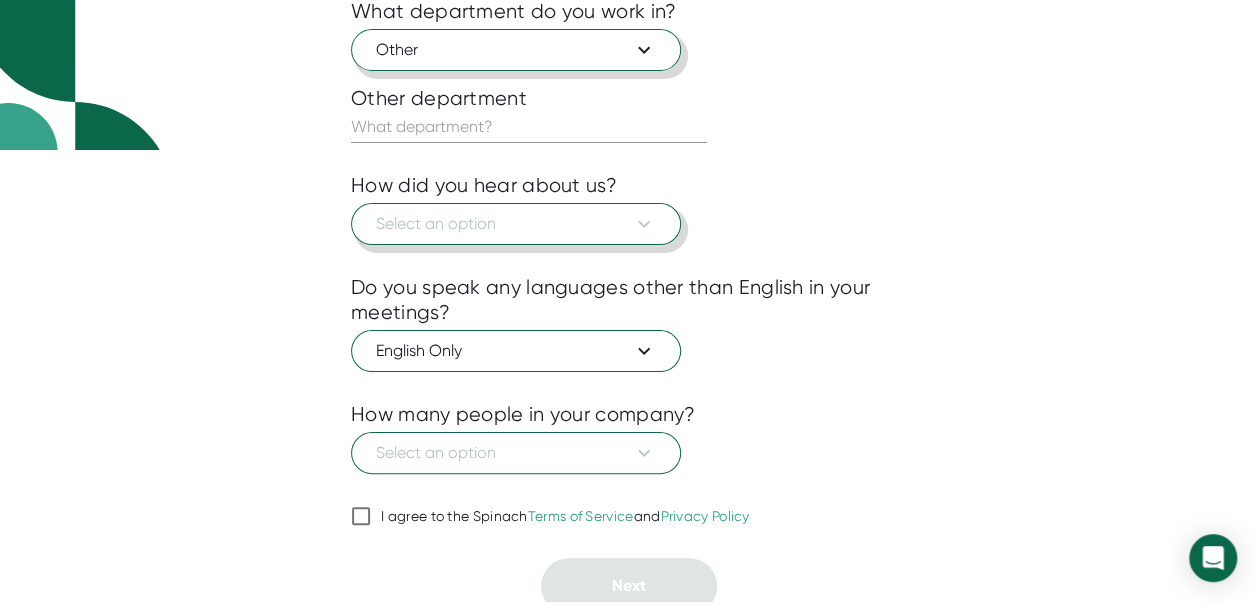 click at bounding box center (644, 224) 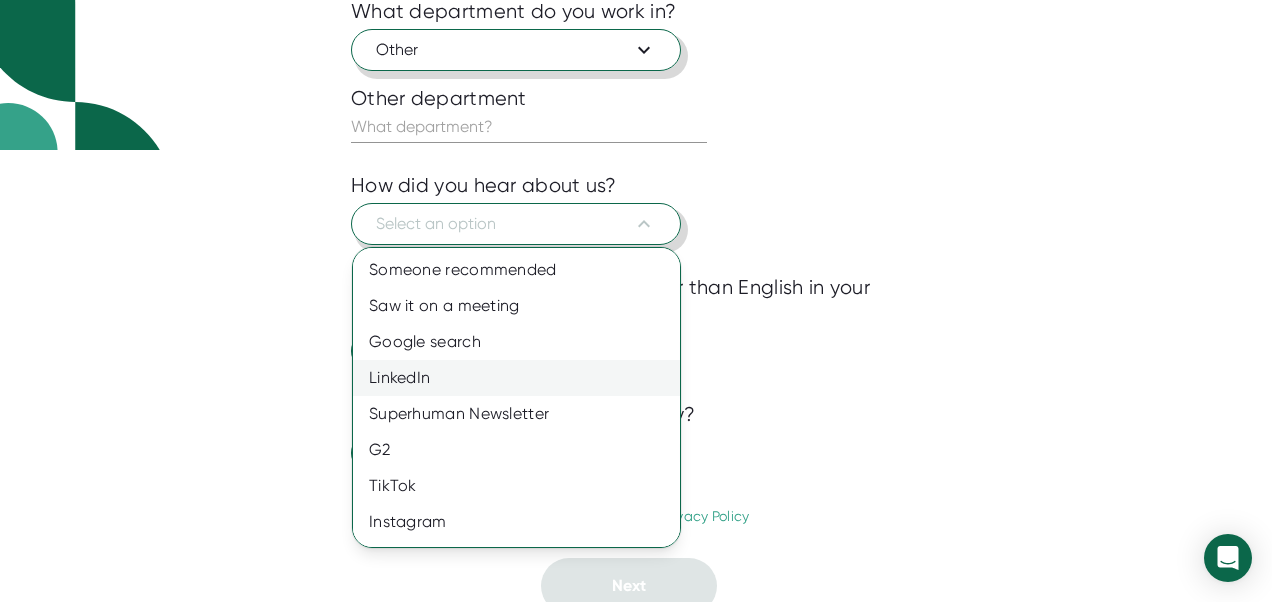 click on "LinkedIn" at bounding box center (524, 270) 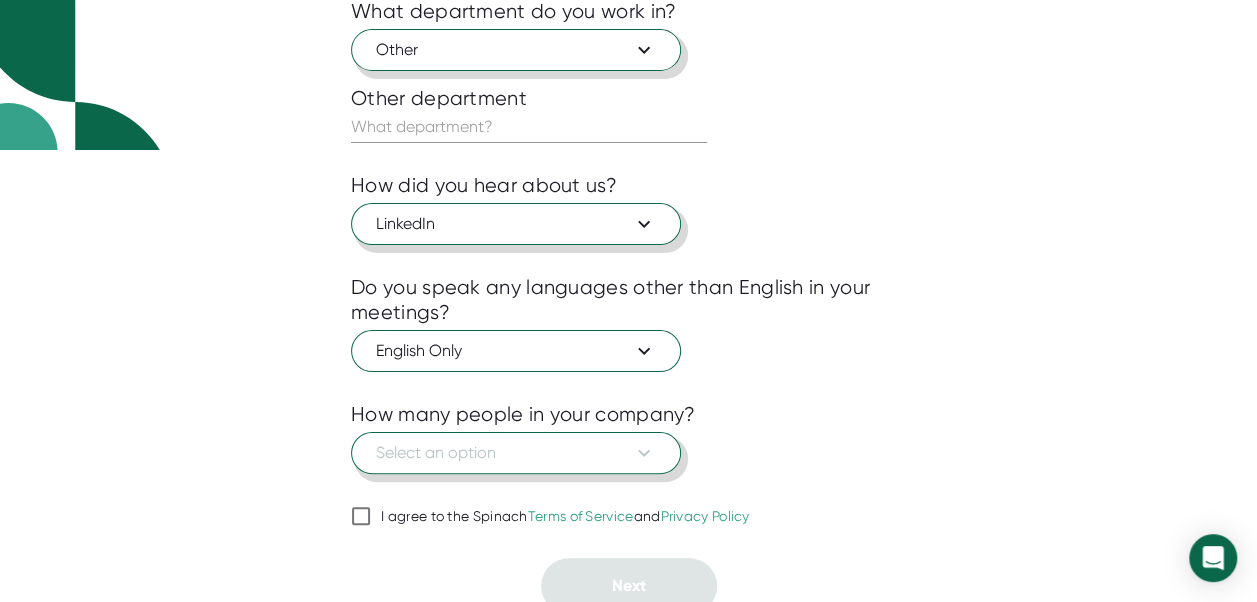 click on "Select an option" at bounding box center [516, 453] 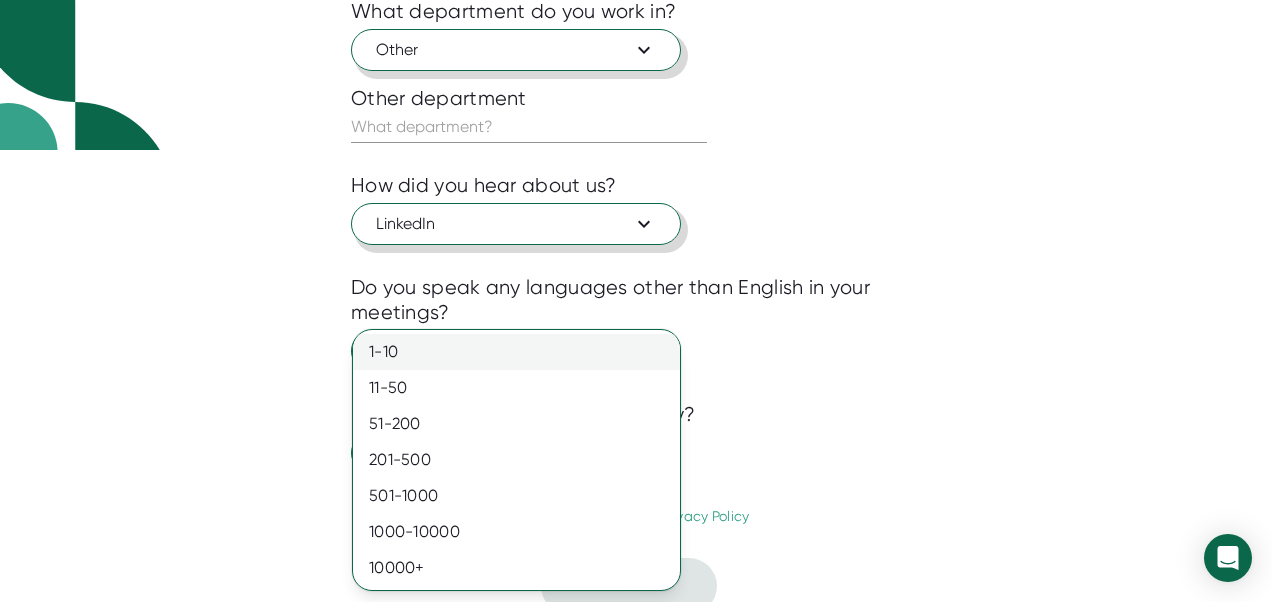 click on "1-10" at bounding box center (516, 352) 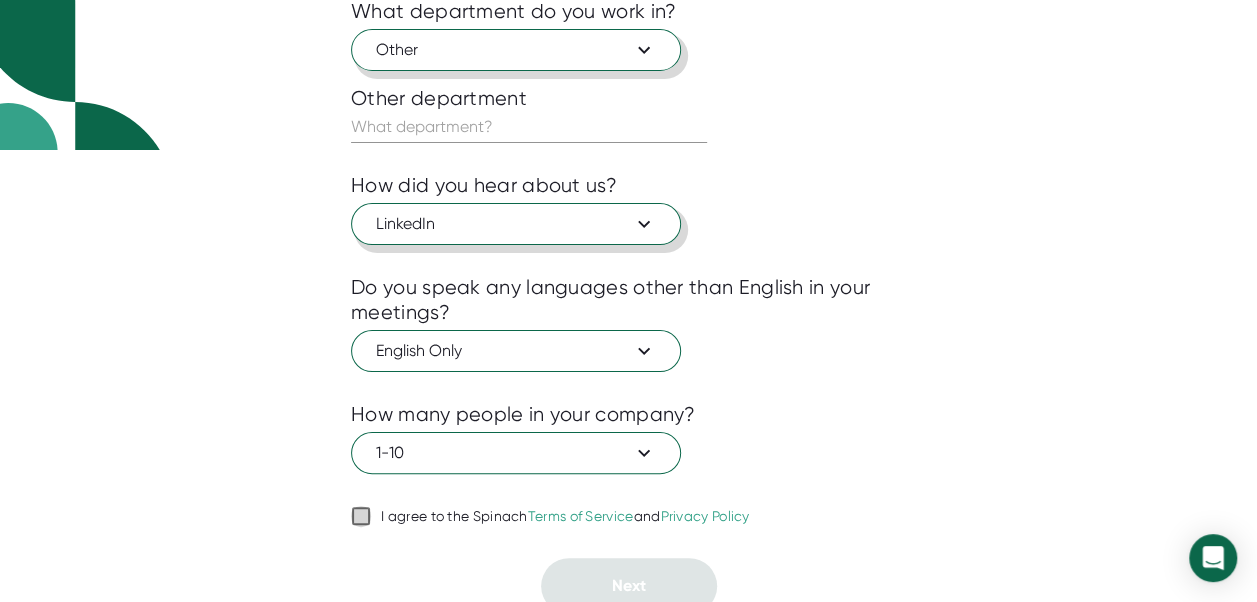 click on "I agree to the Spinach Terms of Service and Privacy Policy" at bounding box center (361, 516) 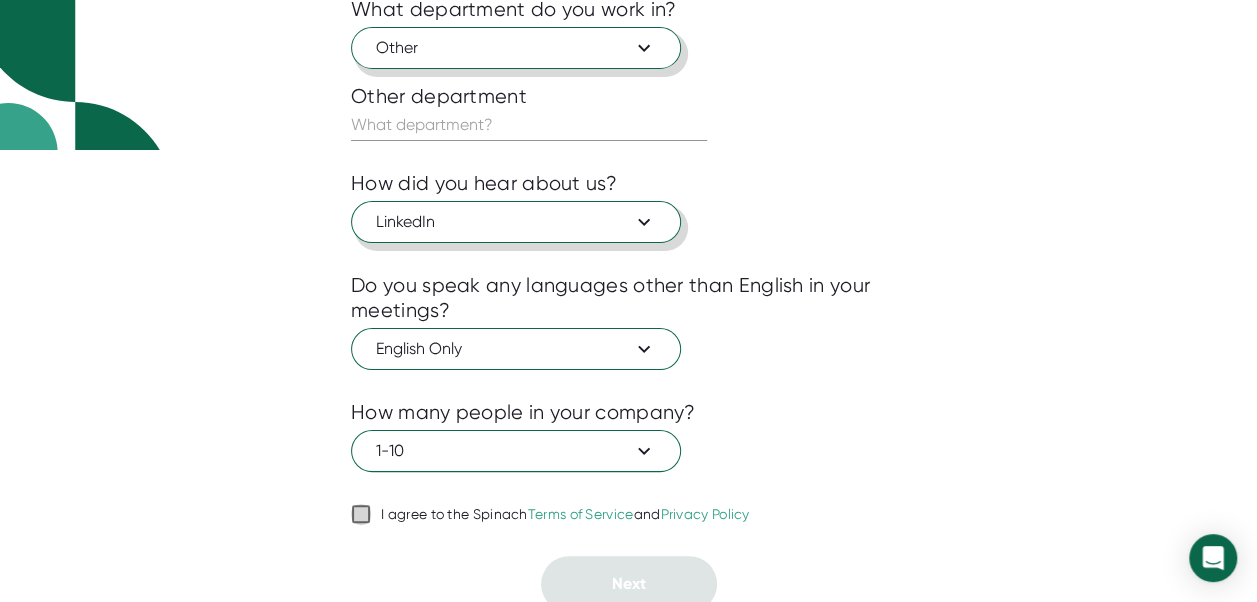 checkbox on "true" 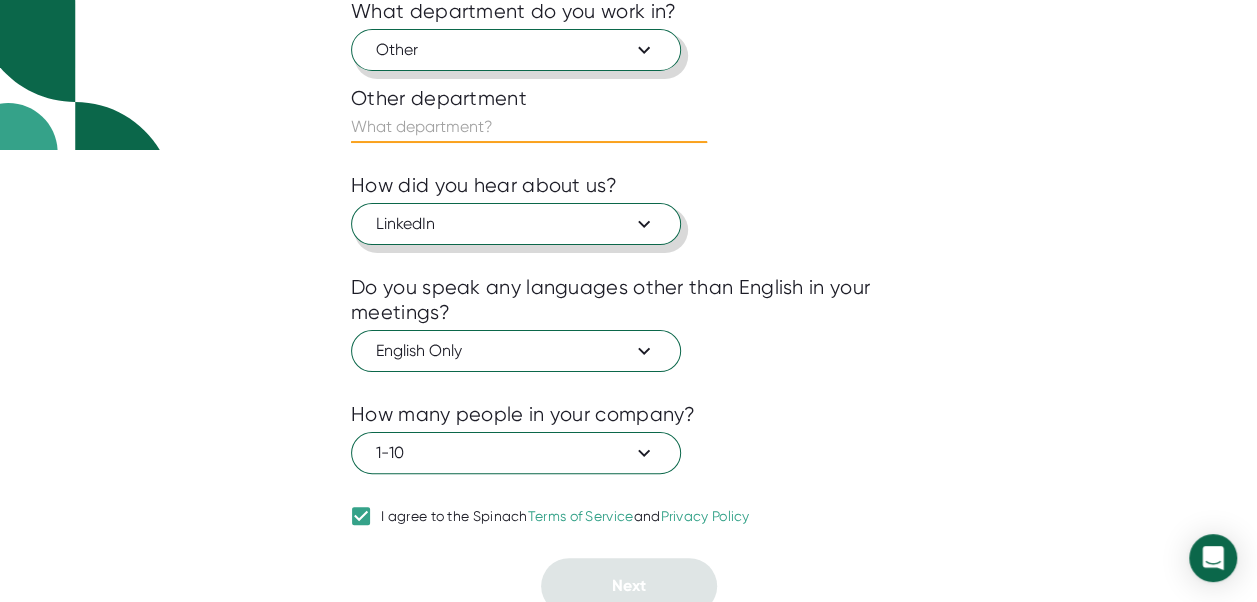click at bounding box center (529, 127) 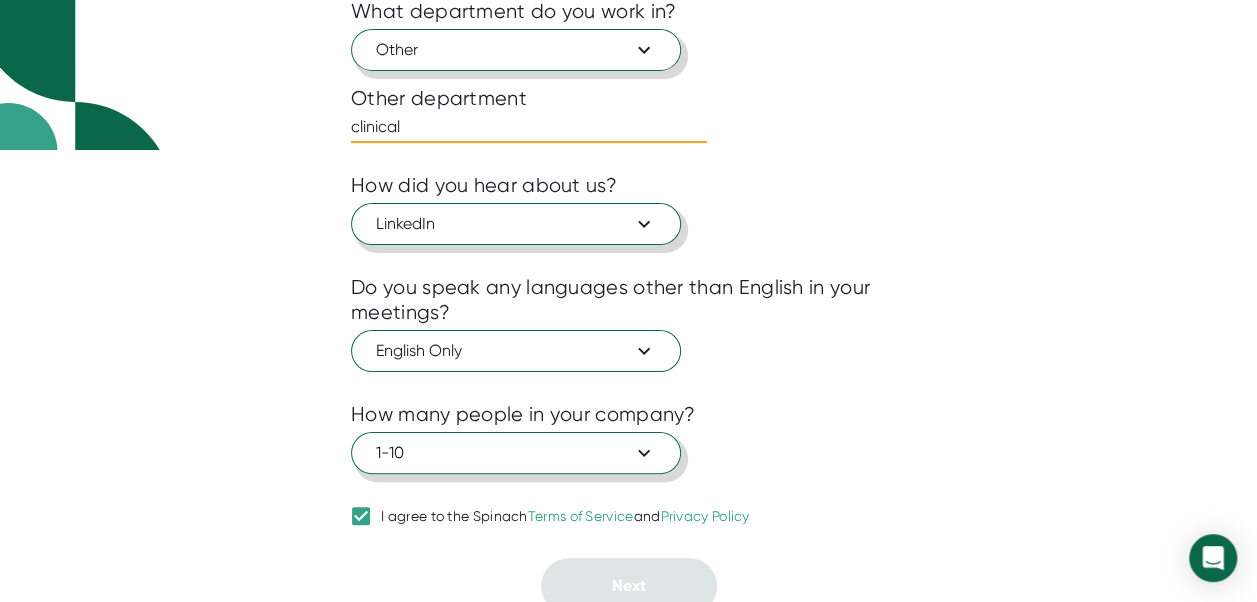 type on "clinical" 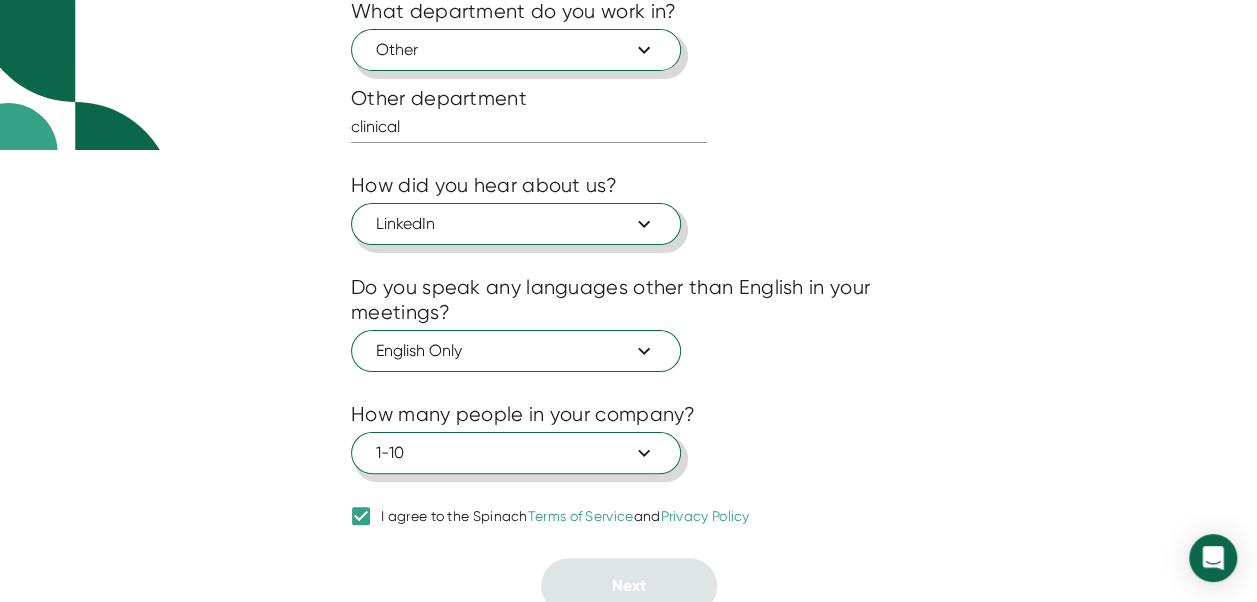 click on "1-10" at bounding box center (516, 50) 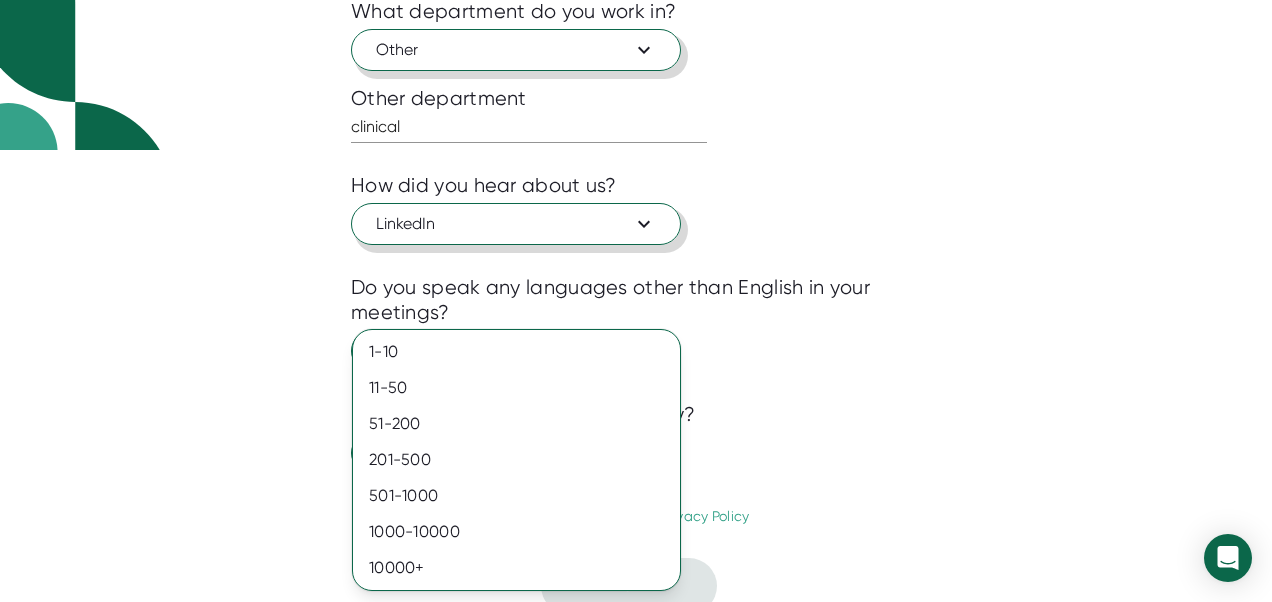 click at bounding box center (636, 301) 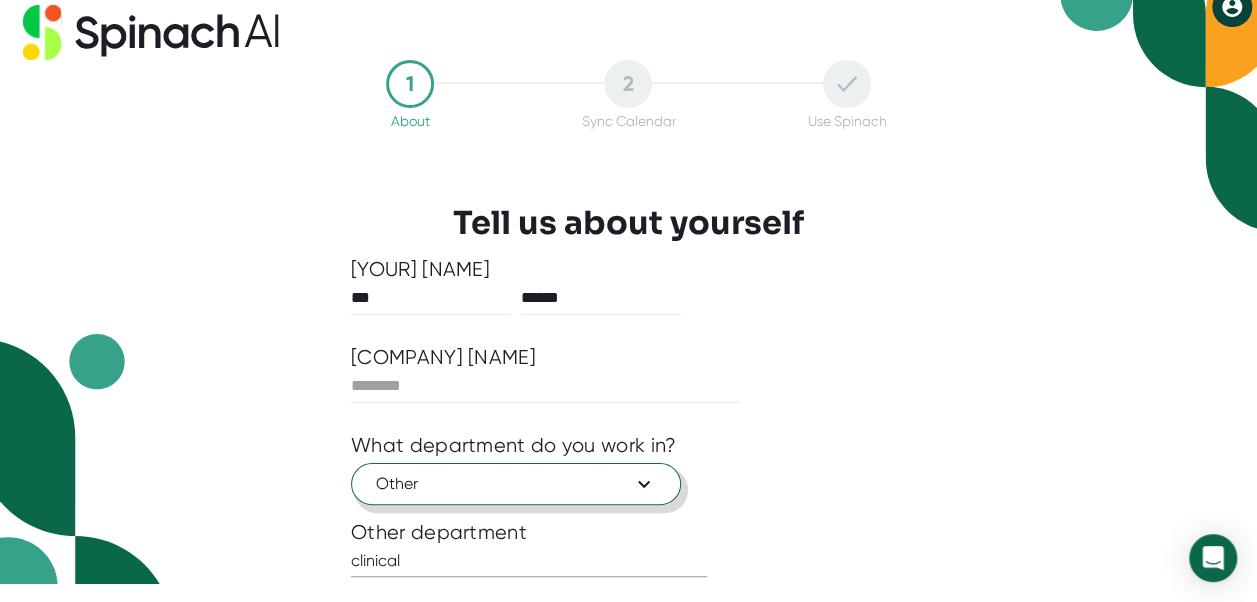 scroll, scrollTop: 15, scrollLeft: 0, axis: vertical 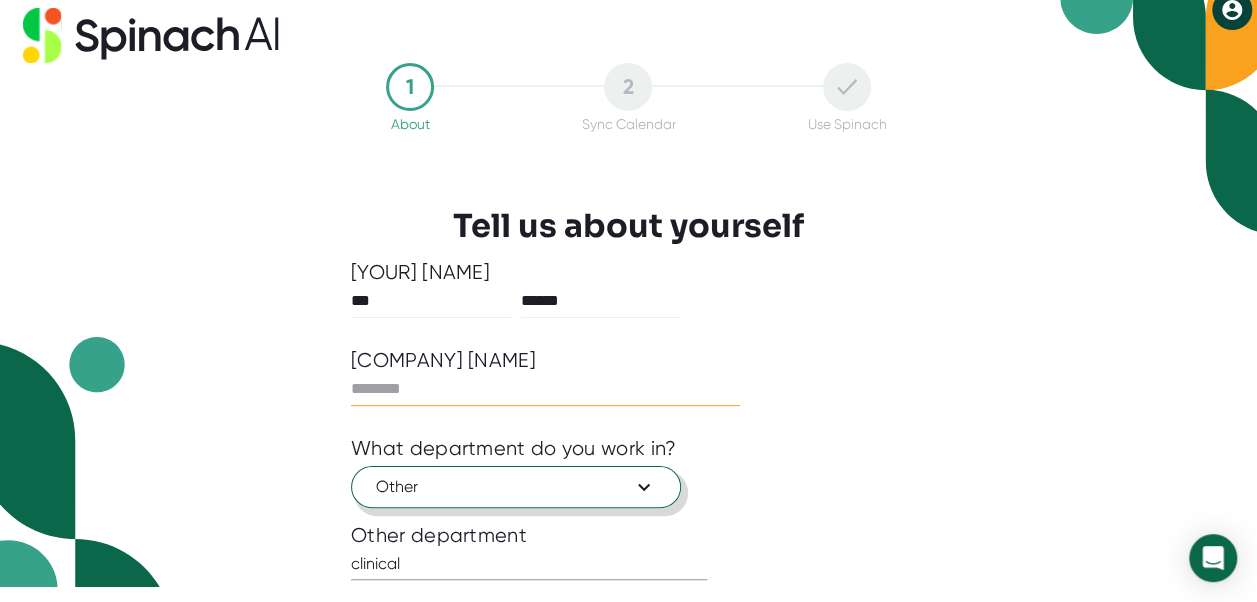 click at bounding box center [545, 389] 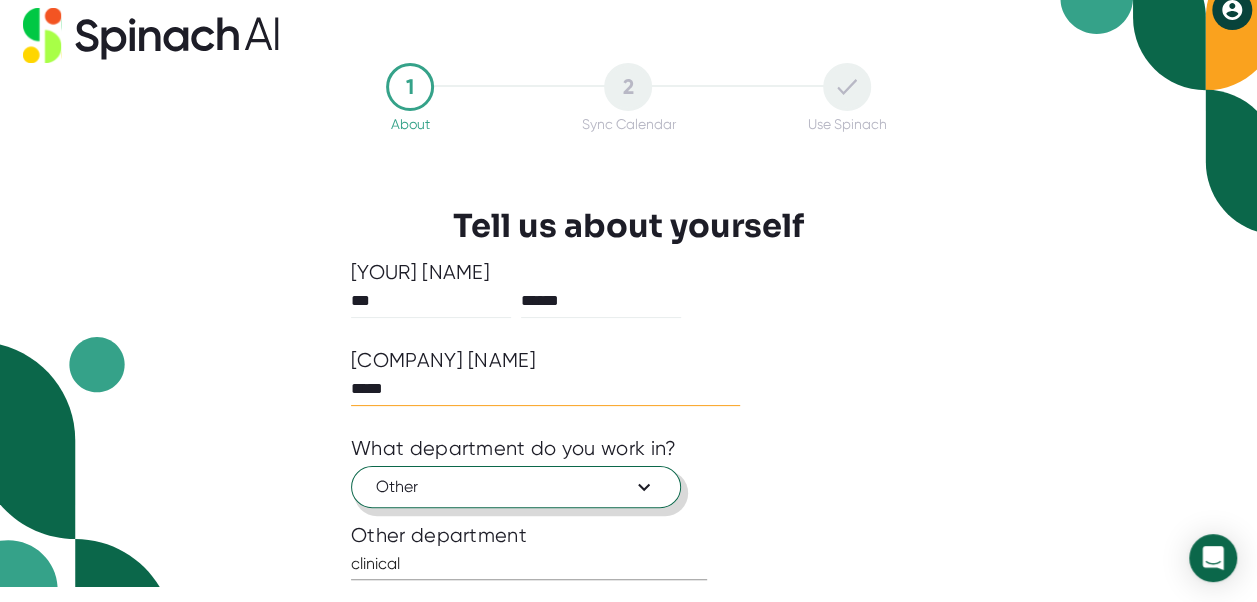 click on "*****" at bounding box center [545, 389] 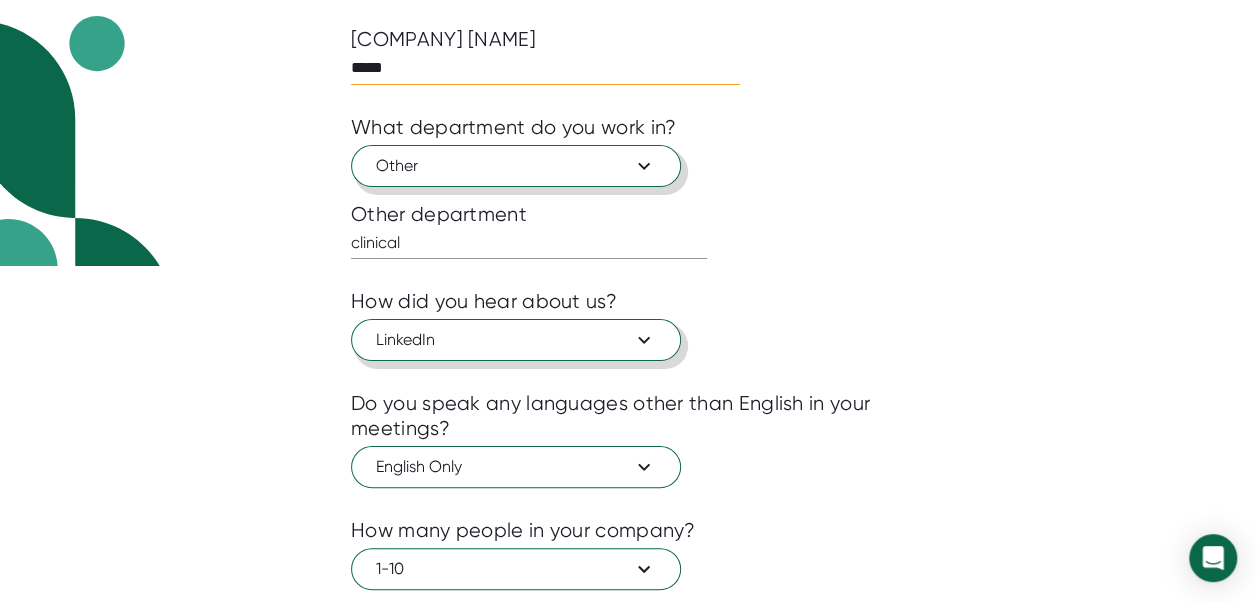 scroll, scrollTop: 460, scrollLeft: 0, axis: vertical 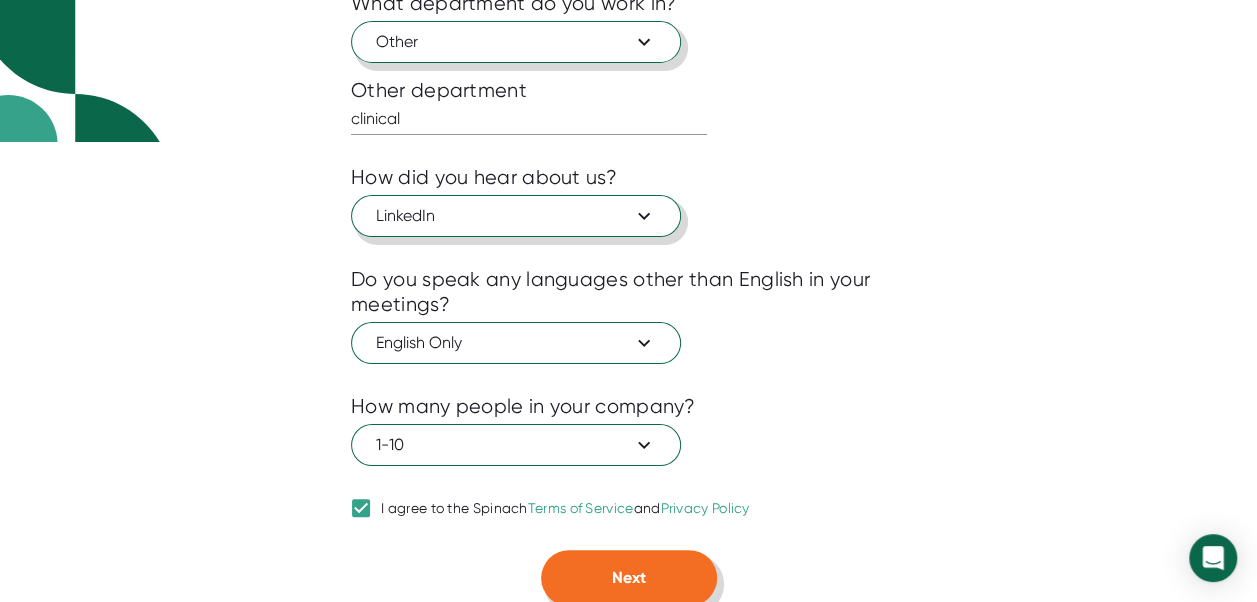 type on "*****" 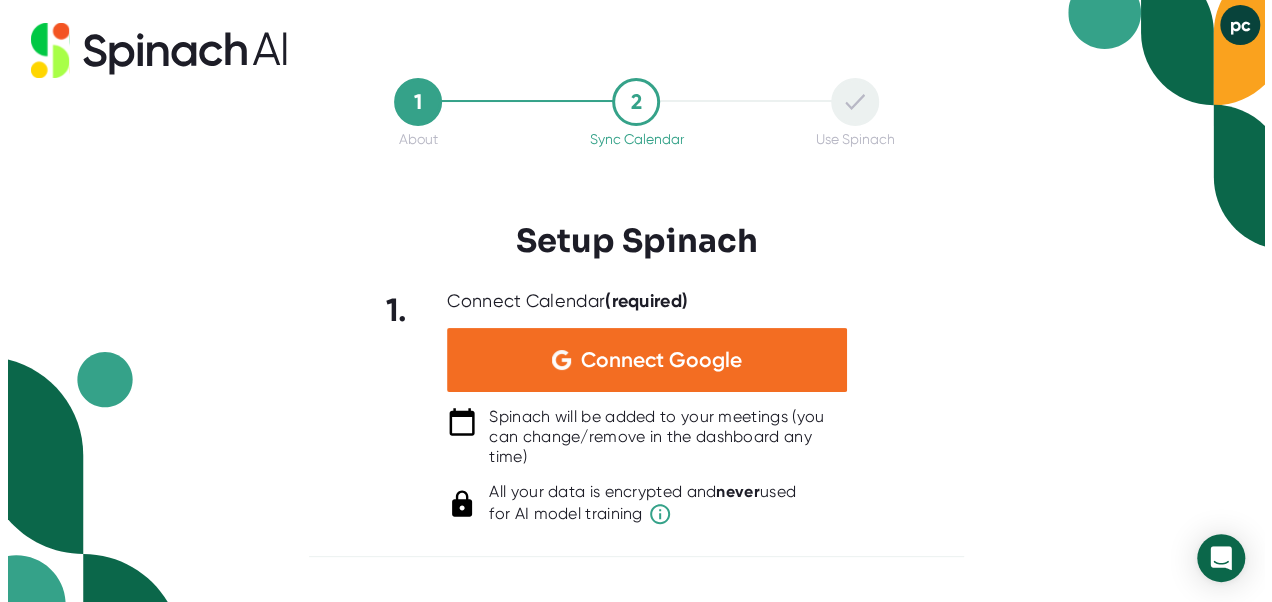 scroll, scrollTop: 0, scrollLeft: 0, axis: both 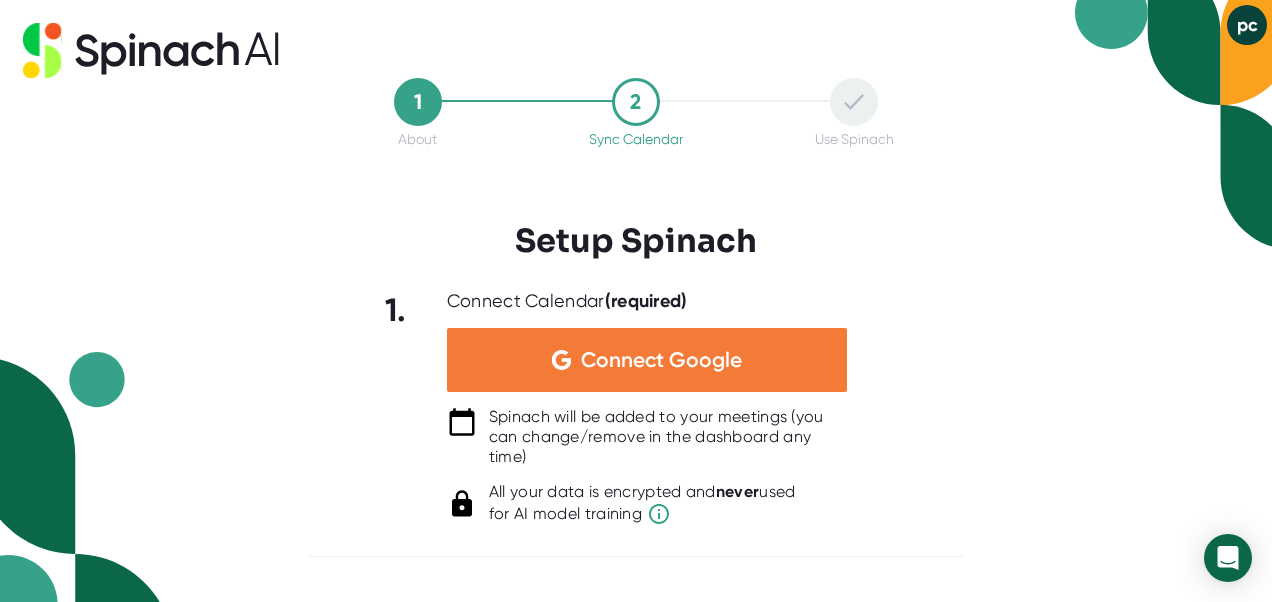 click on "Connect Google" at bounding box center [661, 360] 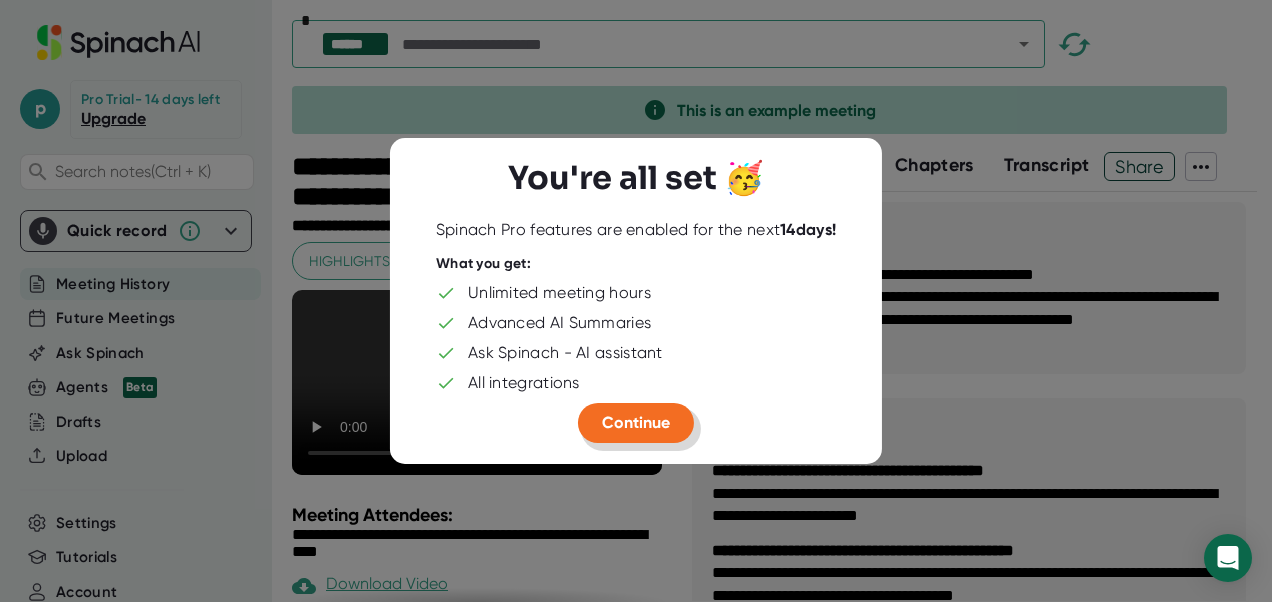 click on "Continue" at bounding box center [636, 423] 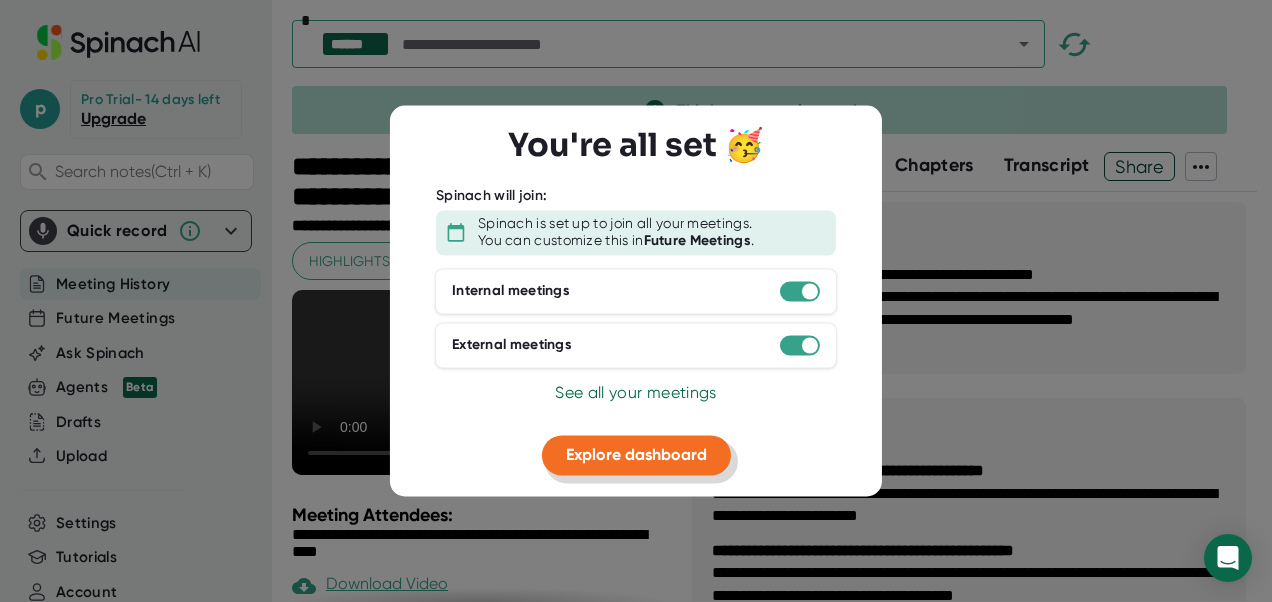 click on "Explore dashboard" at bounding box center [636, 454] 